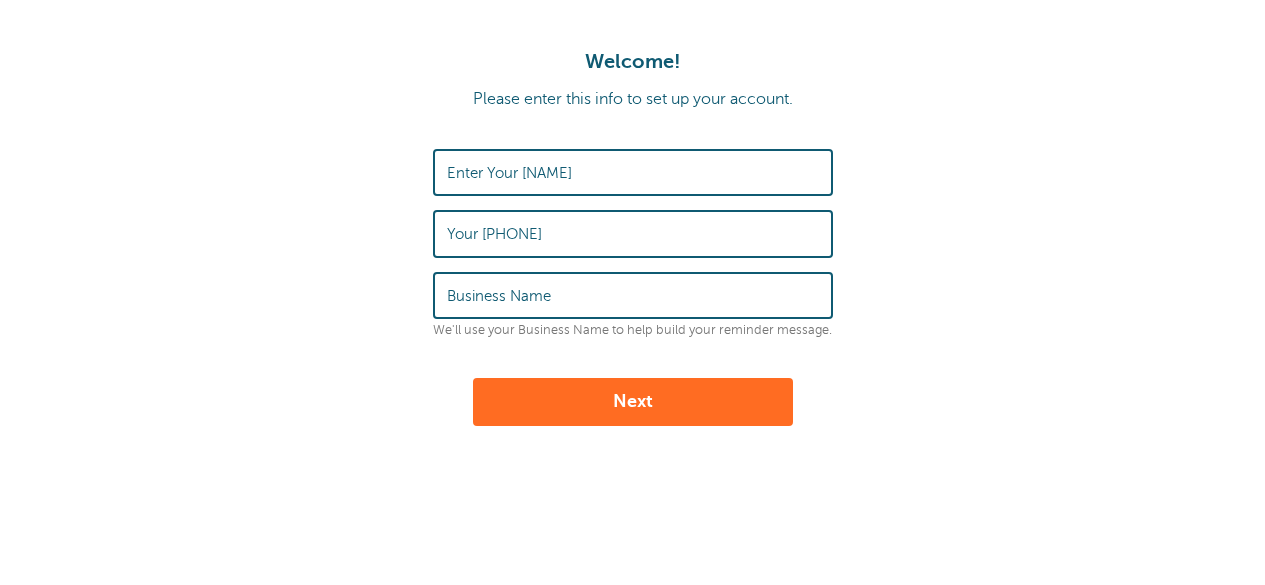 scroll, scrollTop: 0, scrollLeft: 0, axis: both 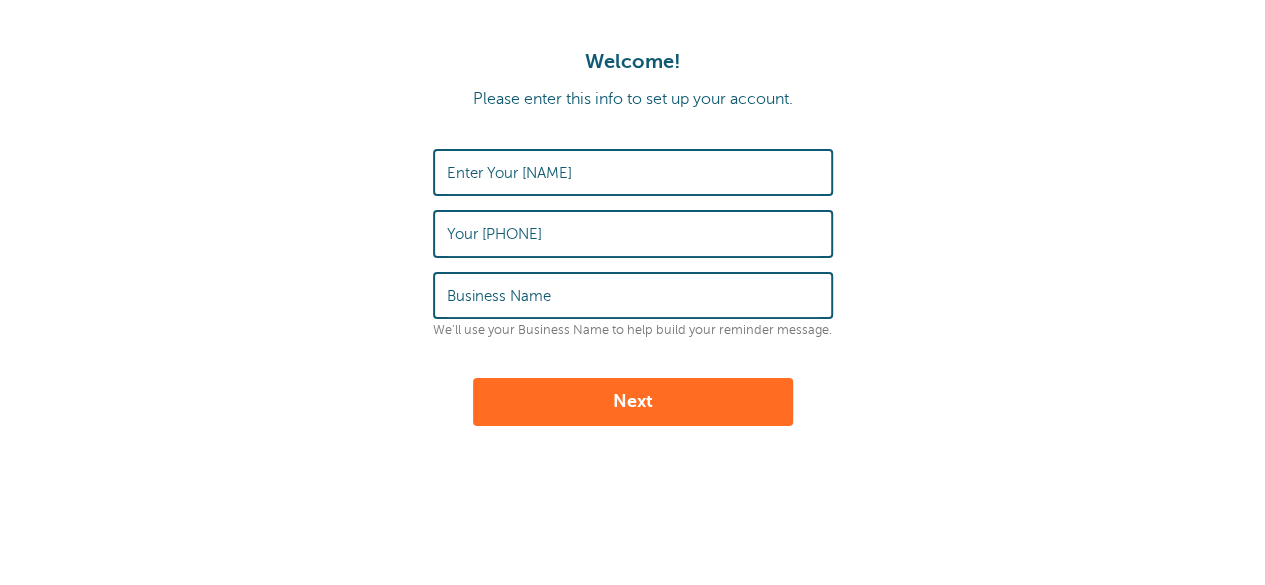 drag, startPoint x: 0, startPoint y: 0, endPoint x: 506, endPoint y: 175, distance: 535.40735 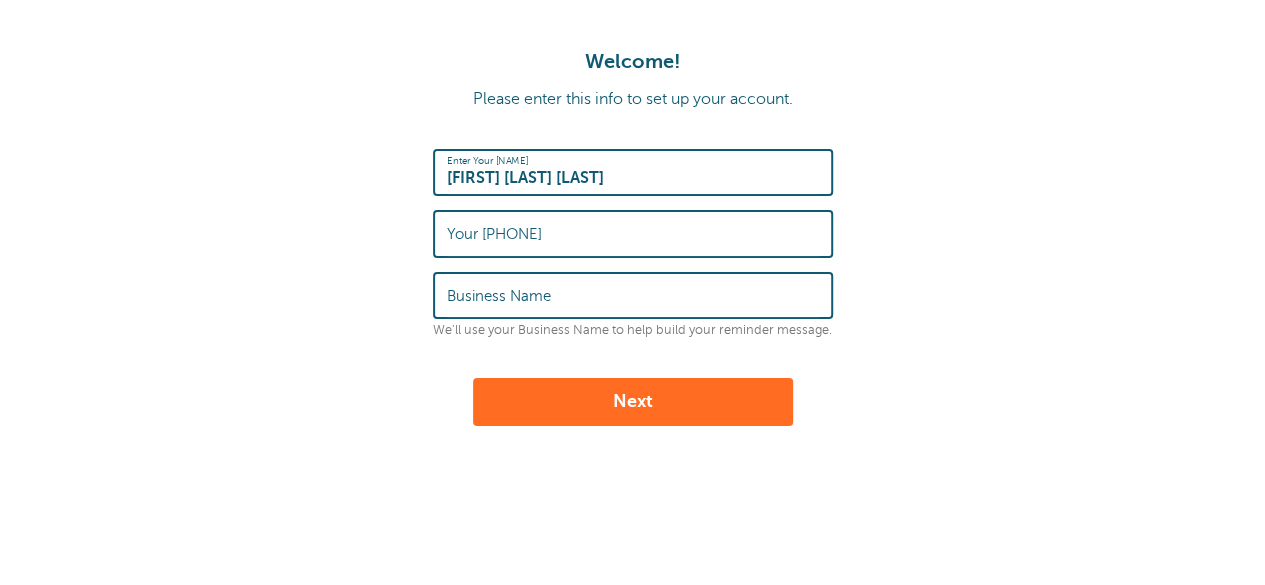 type on "[FIRST] [LAST] [LAST]" 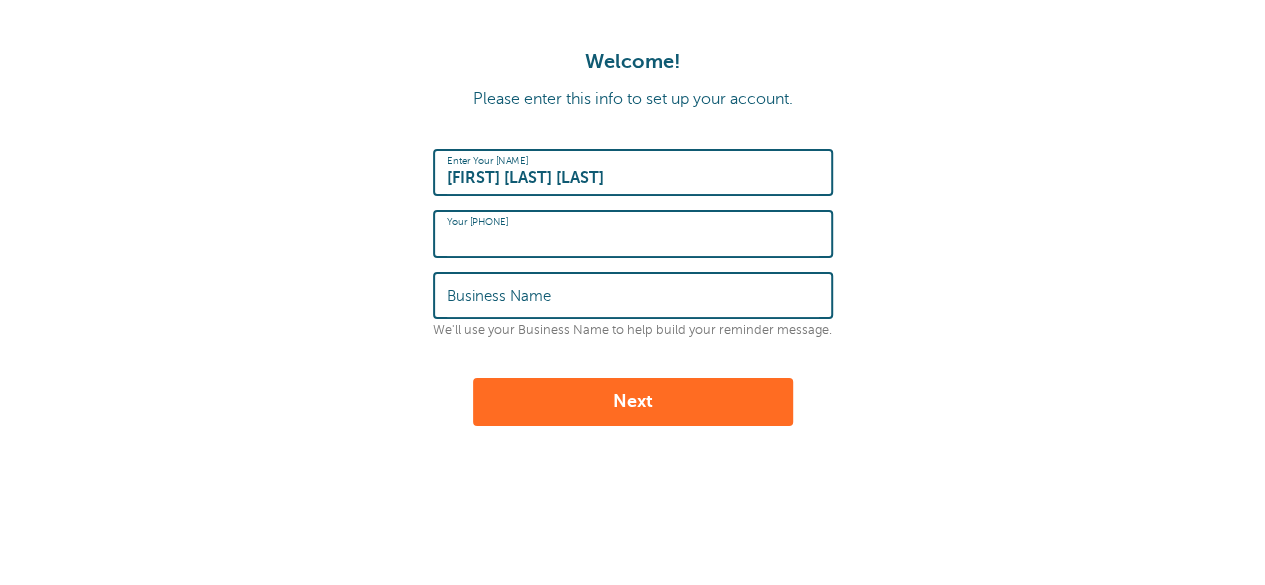 click on "Your [PHONE]" at bounding box center [633, 233] 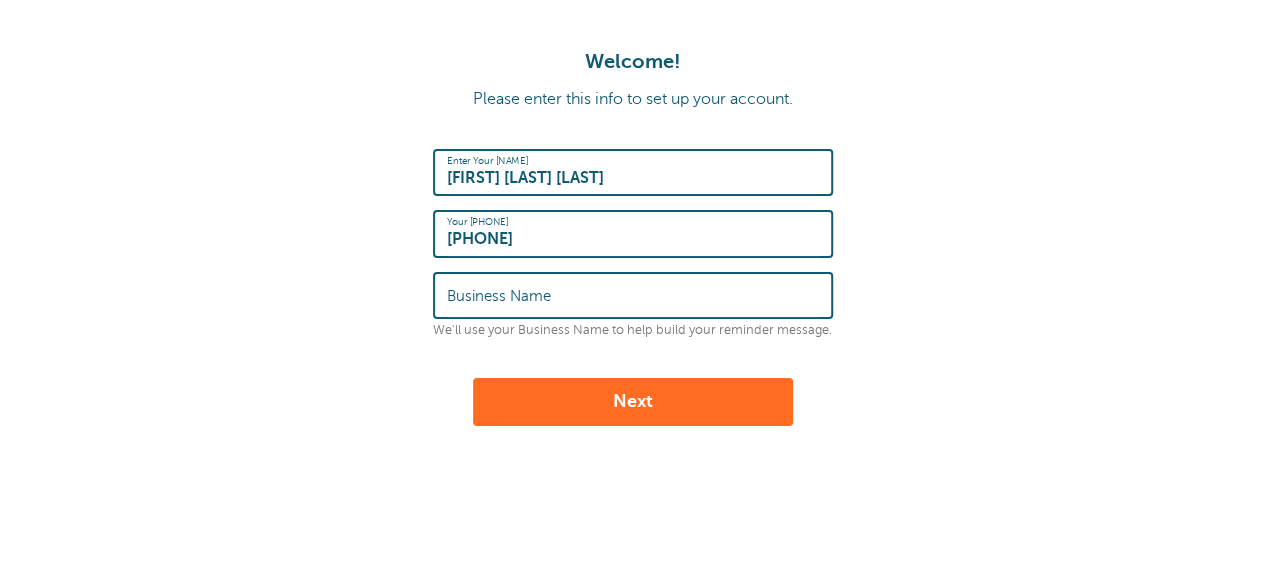 type on "[PHONE]" 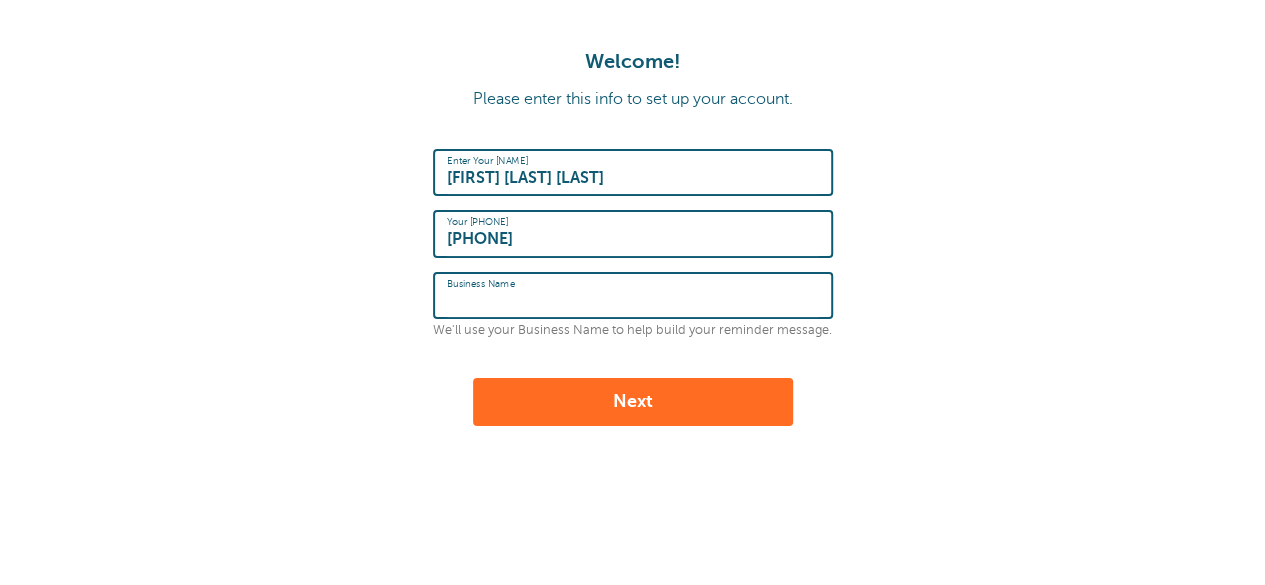 click on "Business Name" at bounding box center (633, 295) 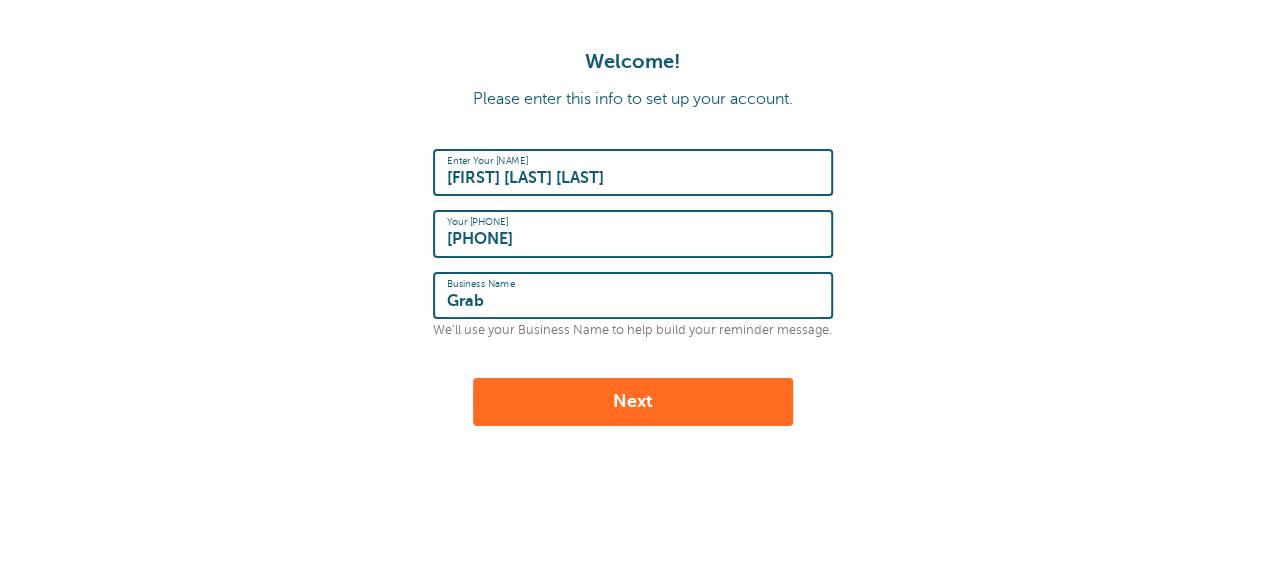 type on "Grab" 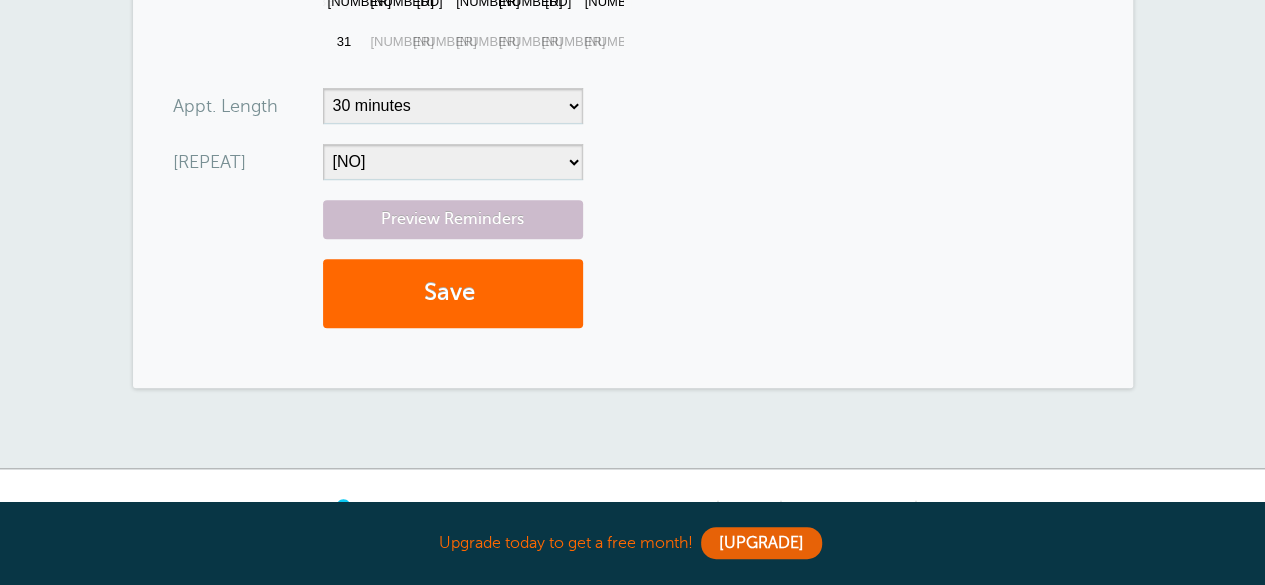 scroll, scrollTop: 685, scrollLeft: 0, axis: vertical 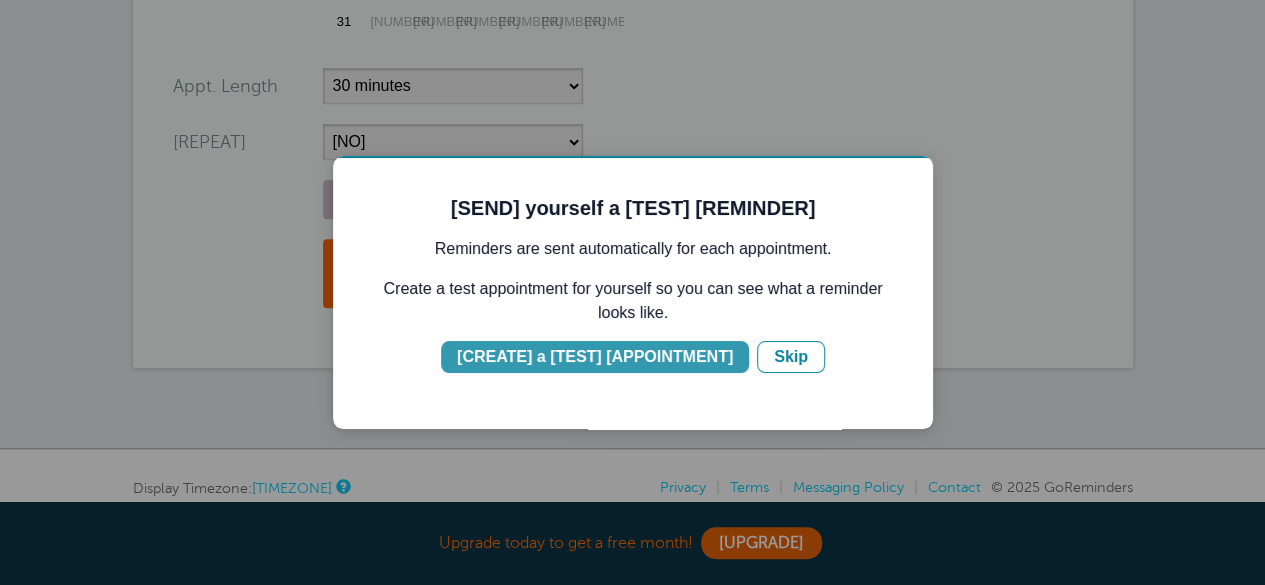 click on "[CREATE] a [TEST] [APPOINTMENT]" at bounding box center [595, 357] 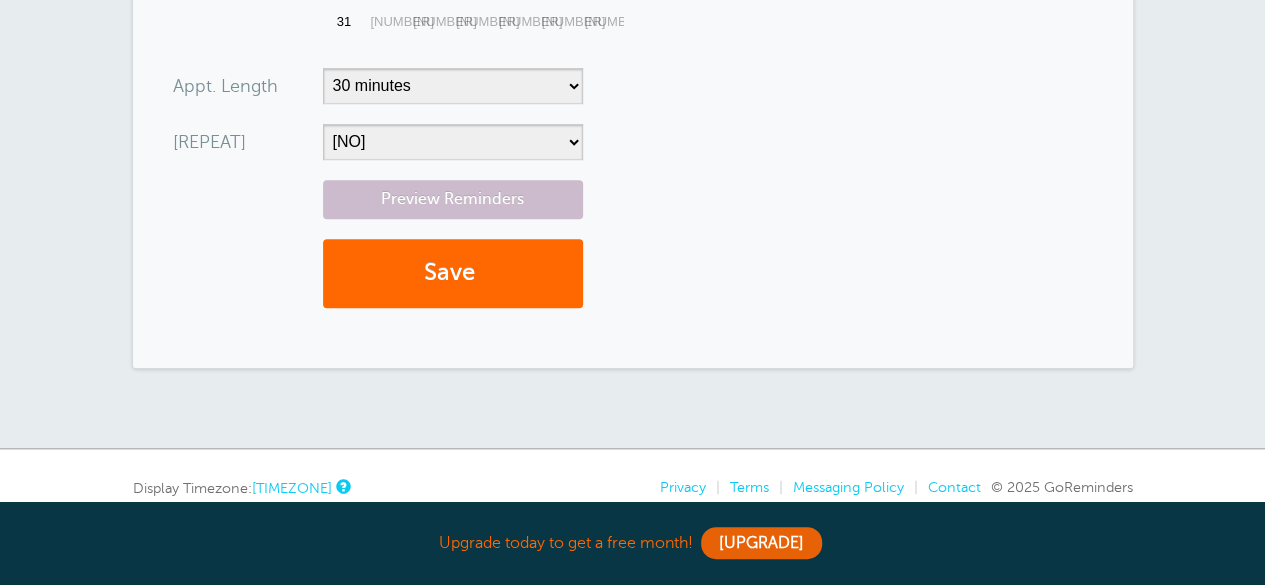 scroll, scrollTop: 0, scrollLeft: 0, axis: both 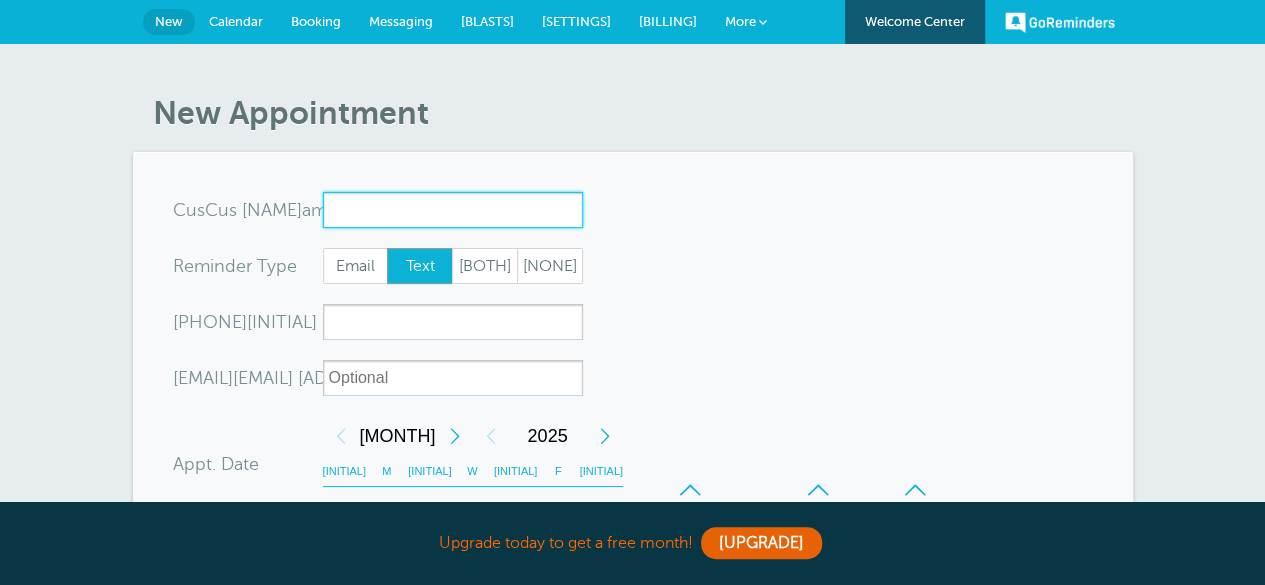 click on "[ATTRIBUTE]" at bounding box center (453, 210) 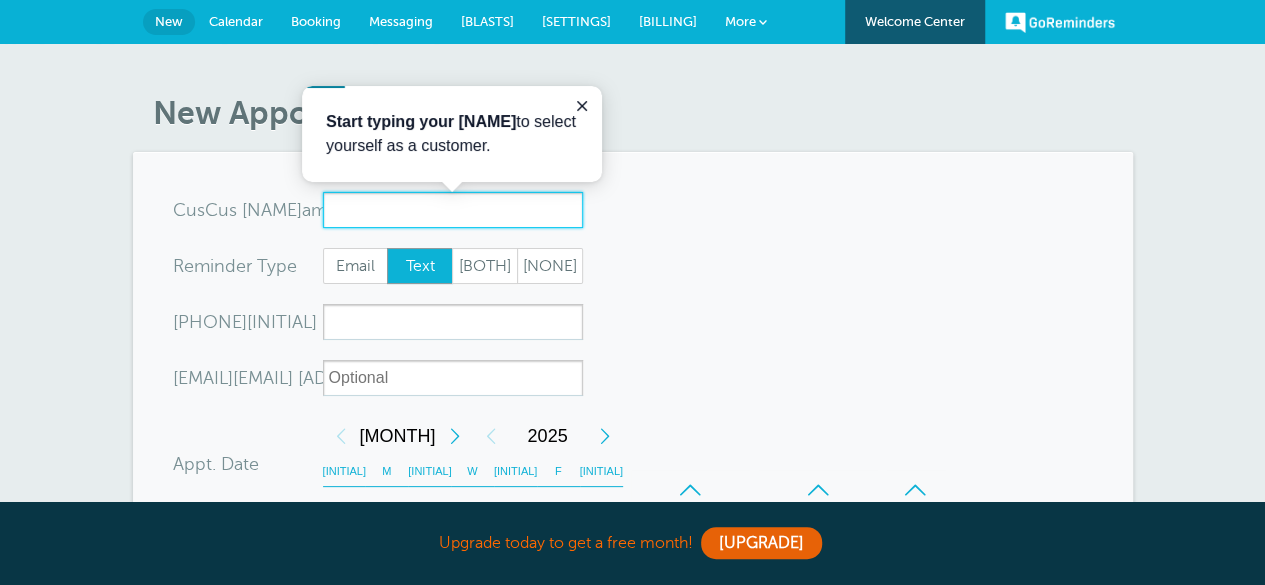 scroll, scrollTop: 0, scrollLeft: 0, axis: both 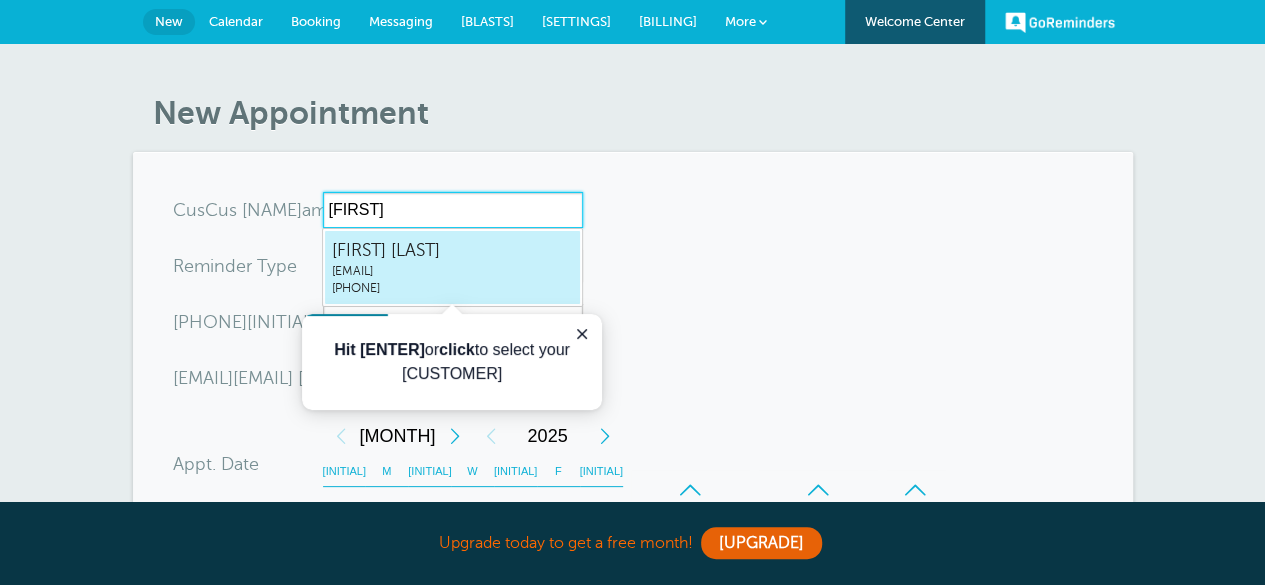 click on "[EMAIL]" at bounding box center (452, 271) 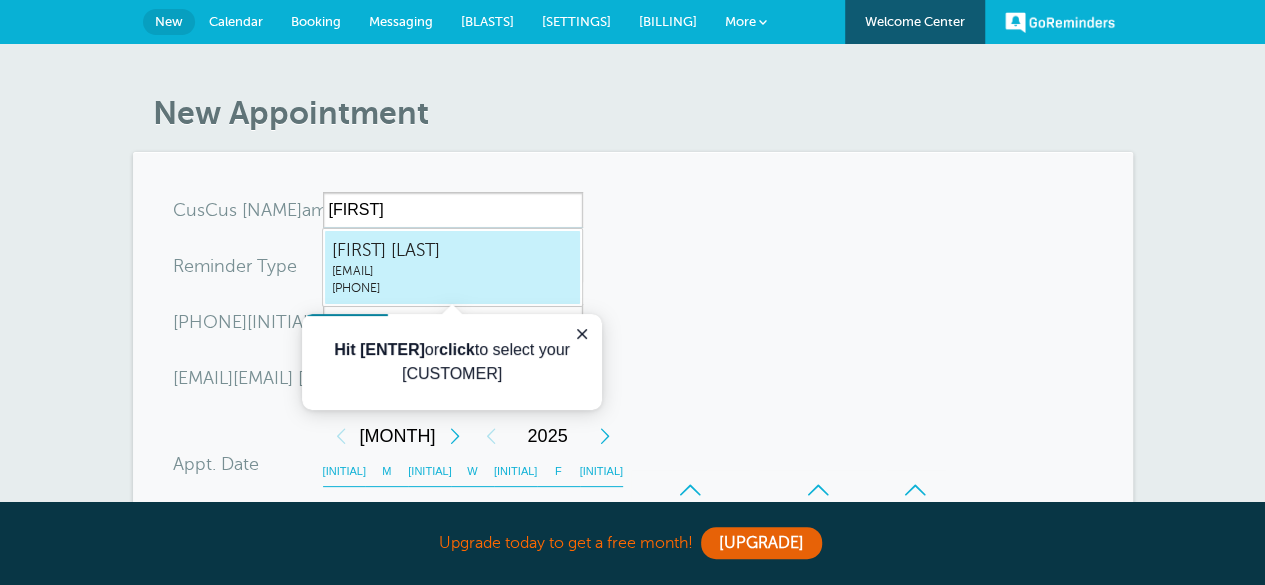 type on "[FIRST] [LAST] [EMAIL] [PHONE]" 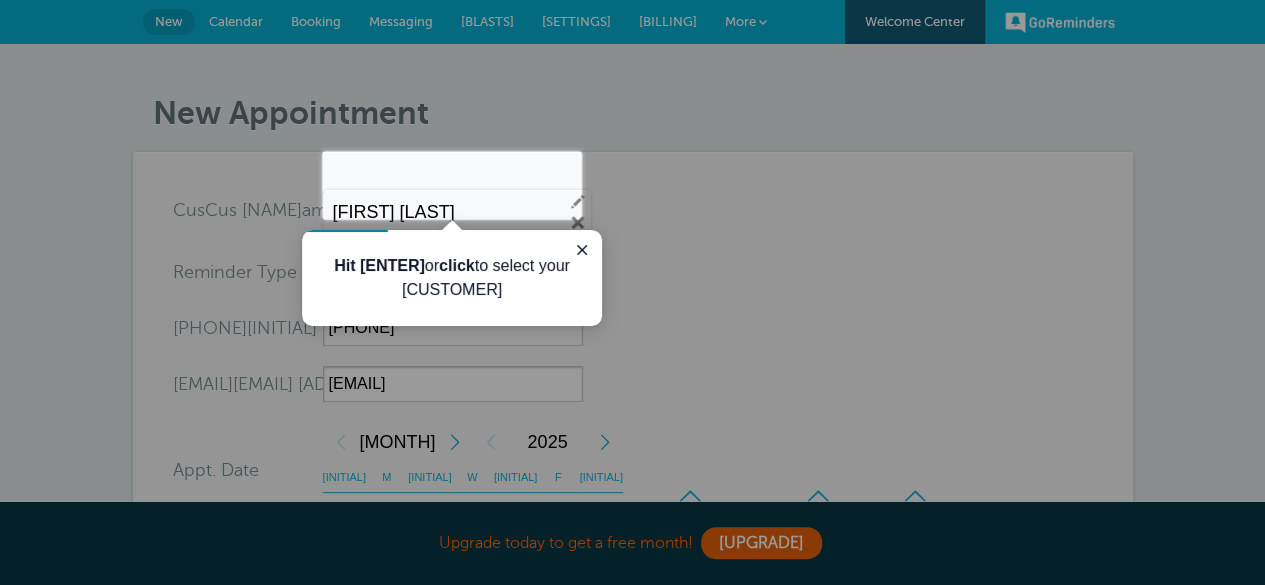 scroll, scrollTop: 778, scrollLeft: 0, axis: vertical 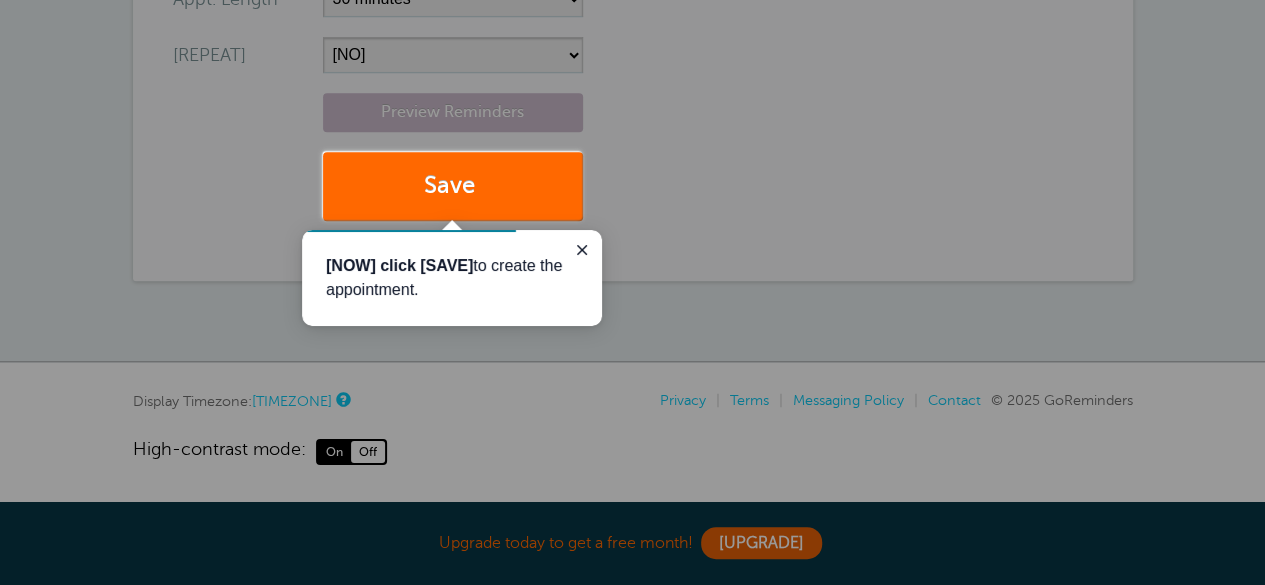 click on "[NOW] click [SAVE] to create the [APPOINTMENT]." at bounding box center [452, 278] 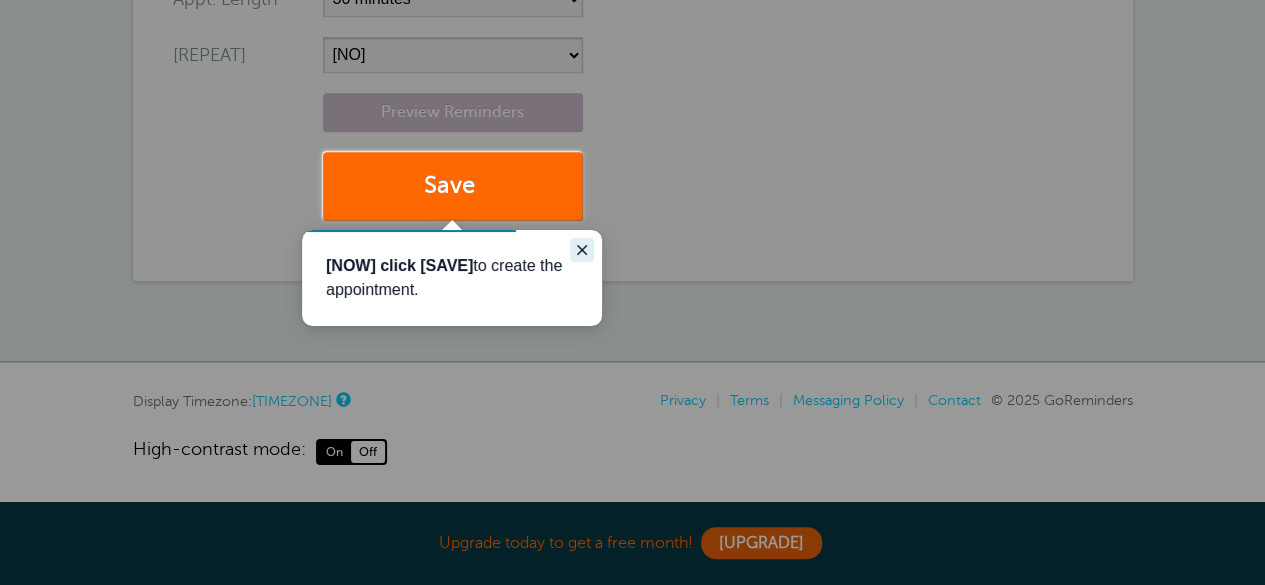click 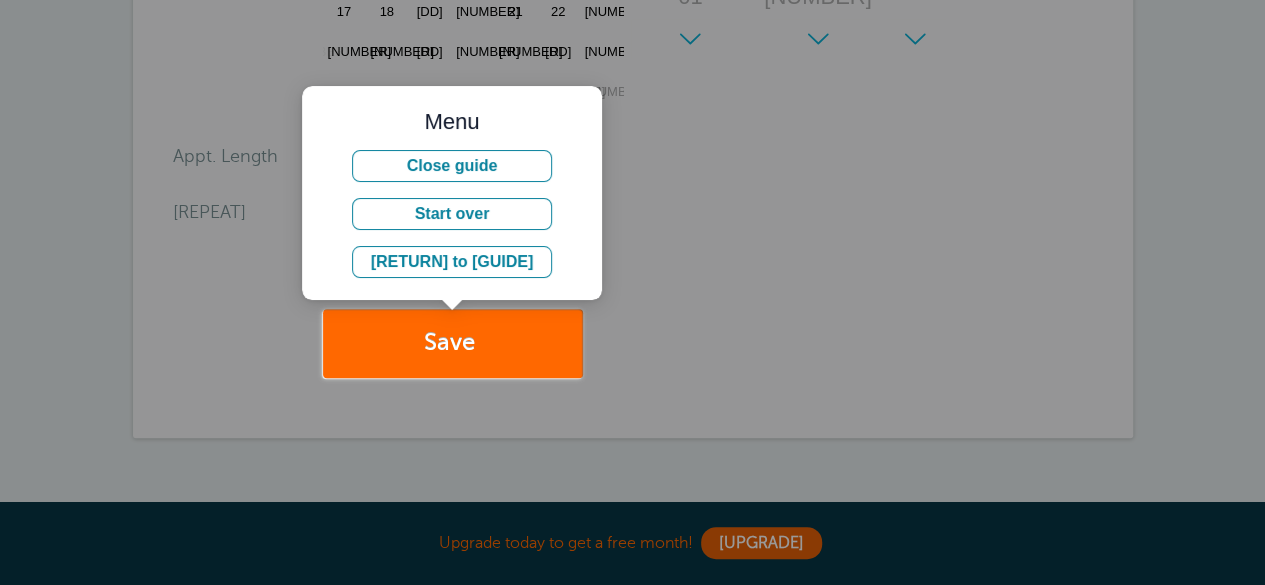 scroll, scrollTop: 618, scrollLeft: 0, axis: vertical 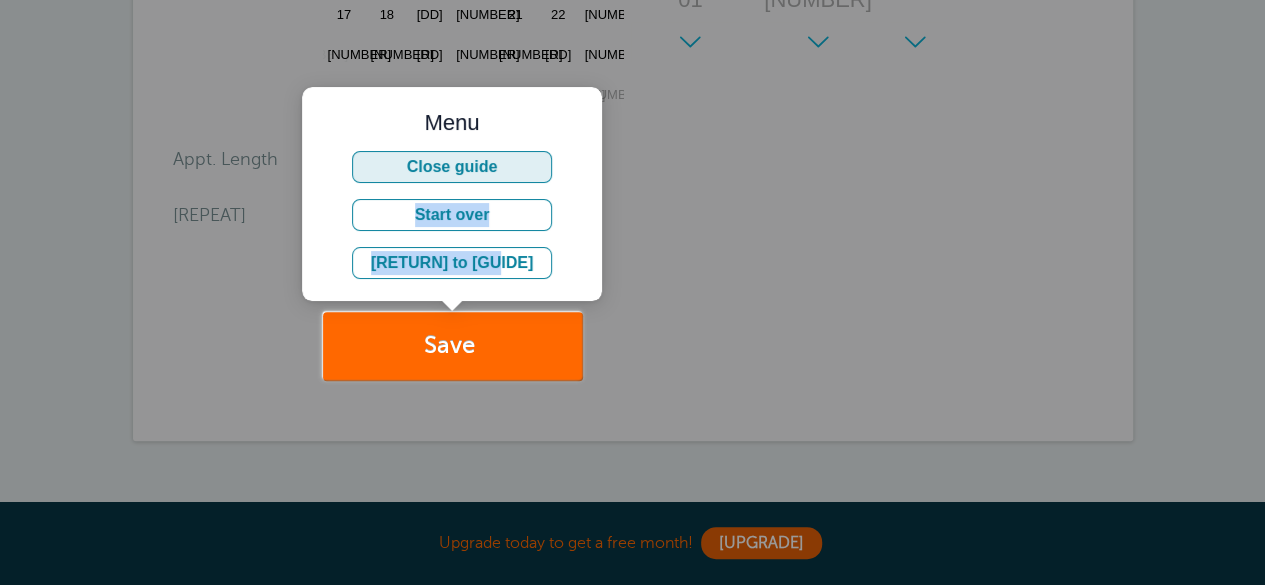 drag, startPoint x: 580, startPoint y: 99, endPoint x: 490, endPoint y: 162, distance: 109.859 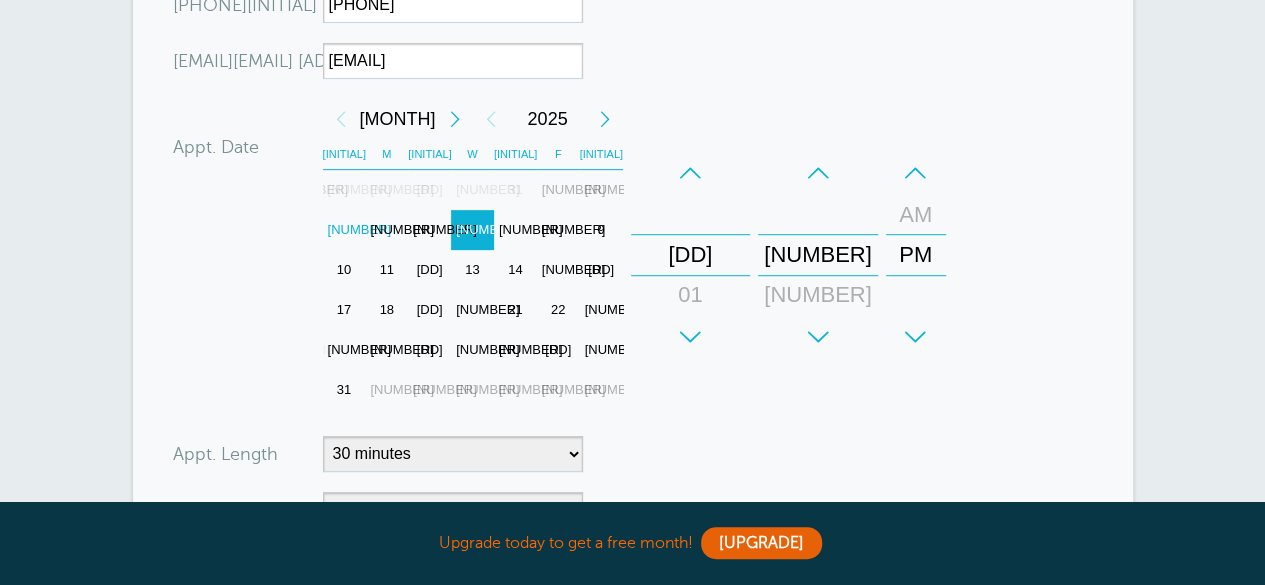 scroll, scrollTop: 316, scrollLeft: 0, axis: vertical 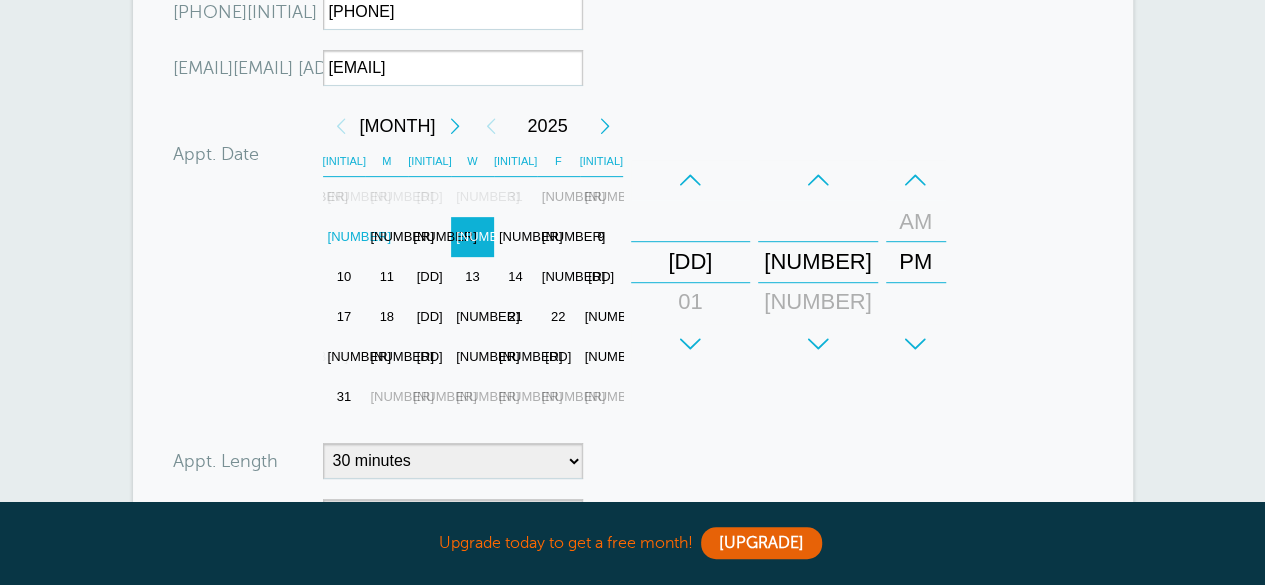 click on "[NUMBER]" at bounding box center [429, 237] 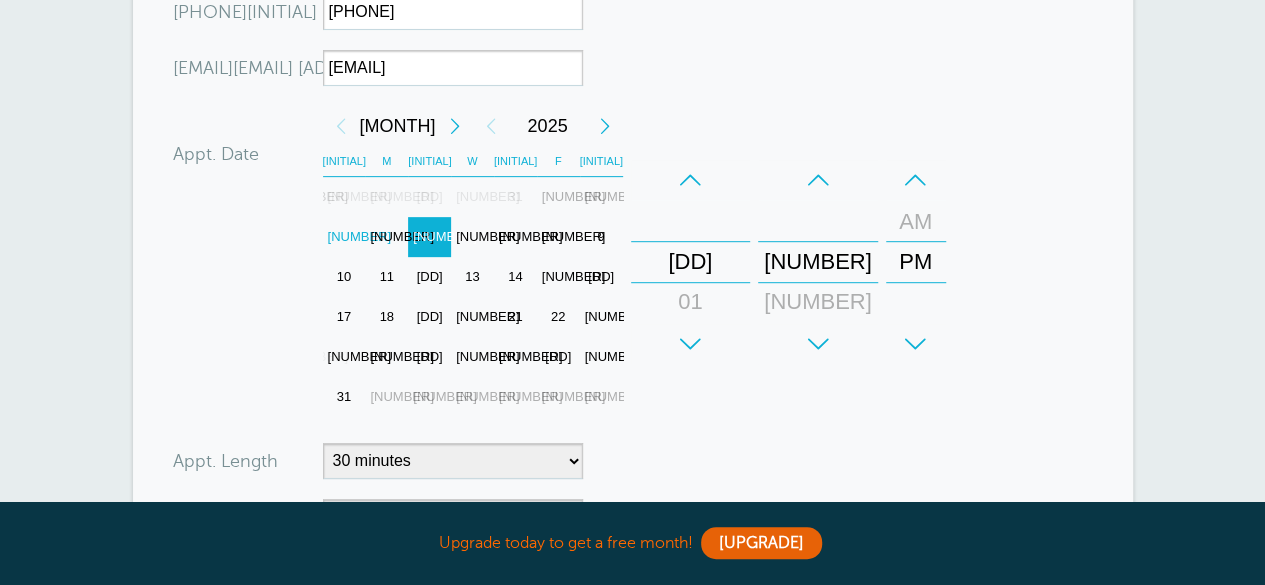 click on "+" at bounding box center [691, 344] 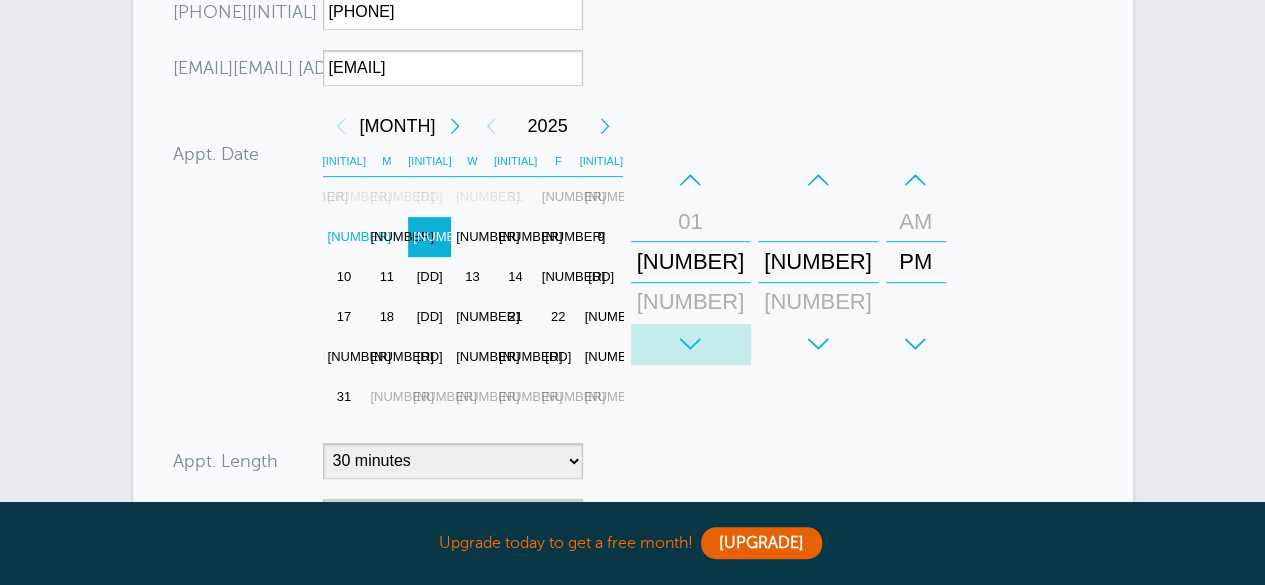 click on "+" at bounding box center (691, 344) 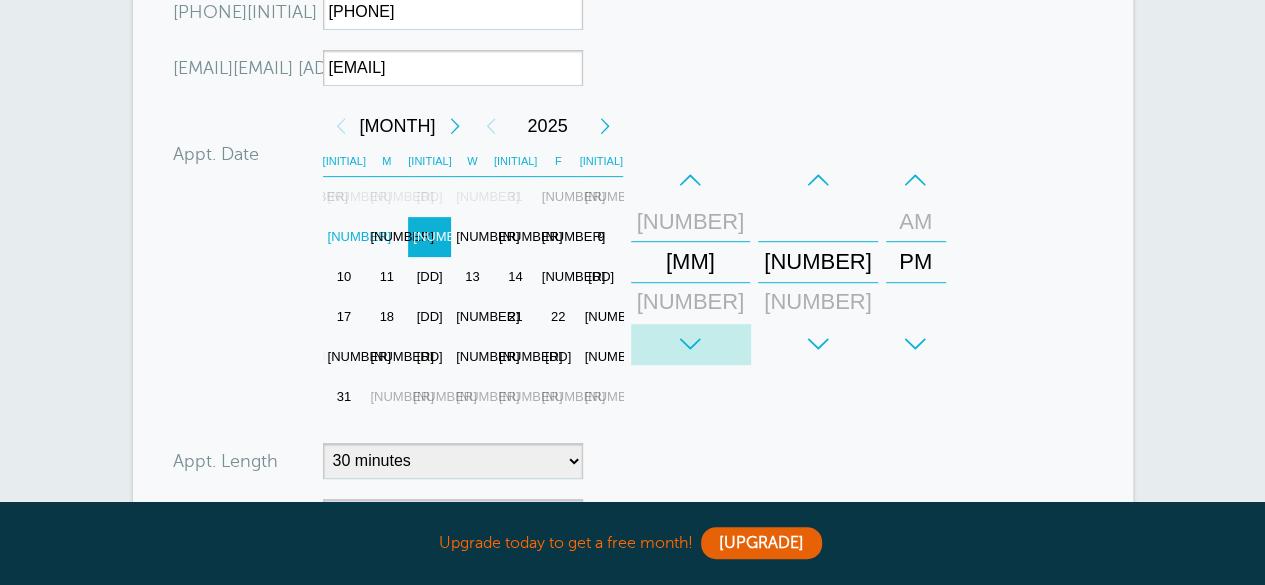 click on "+" at bounding box center (691, 344) 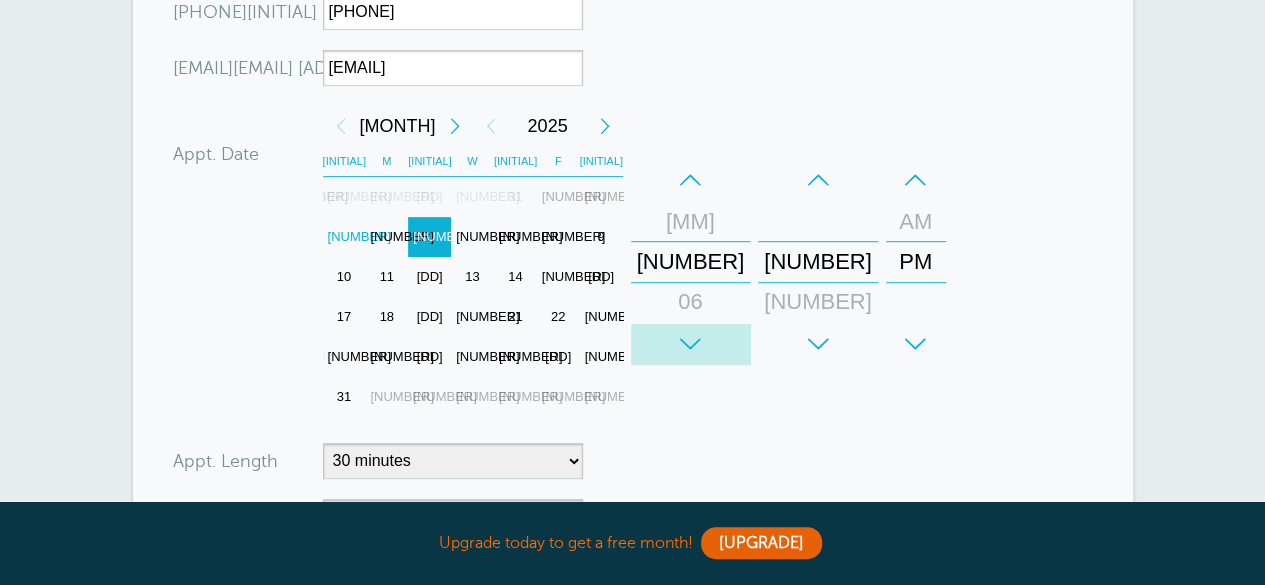 click on "+" at bounding box center [691, 344] 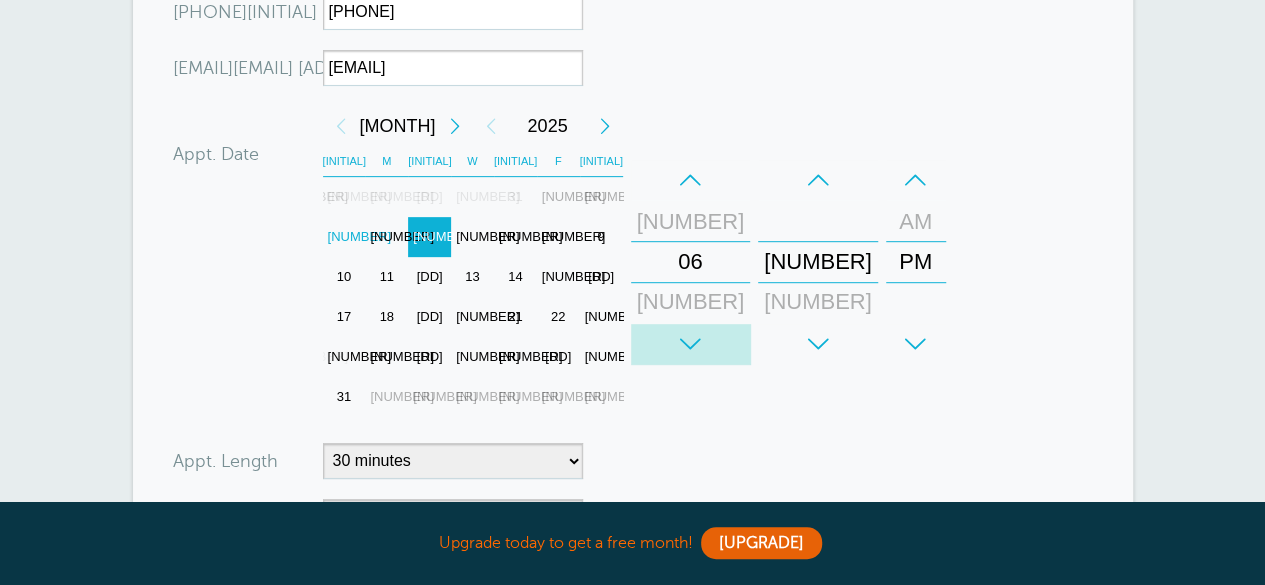 click on "+" at bounding box center [691, 344] 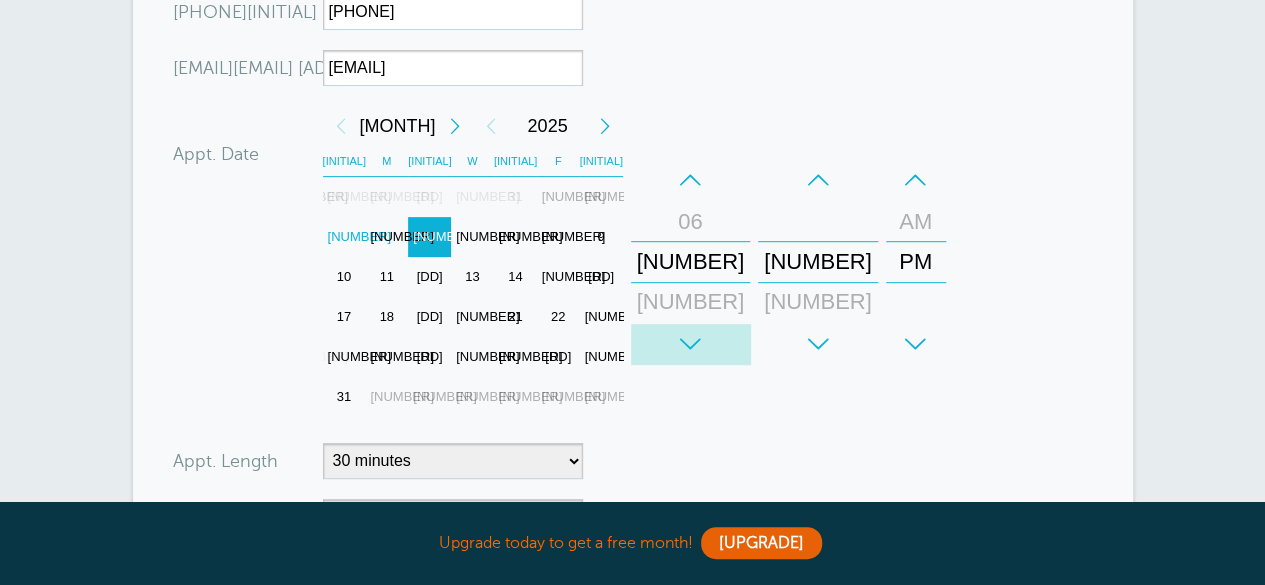click on "+" at bounding box center (691, 344) 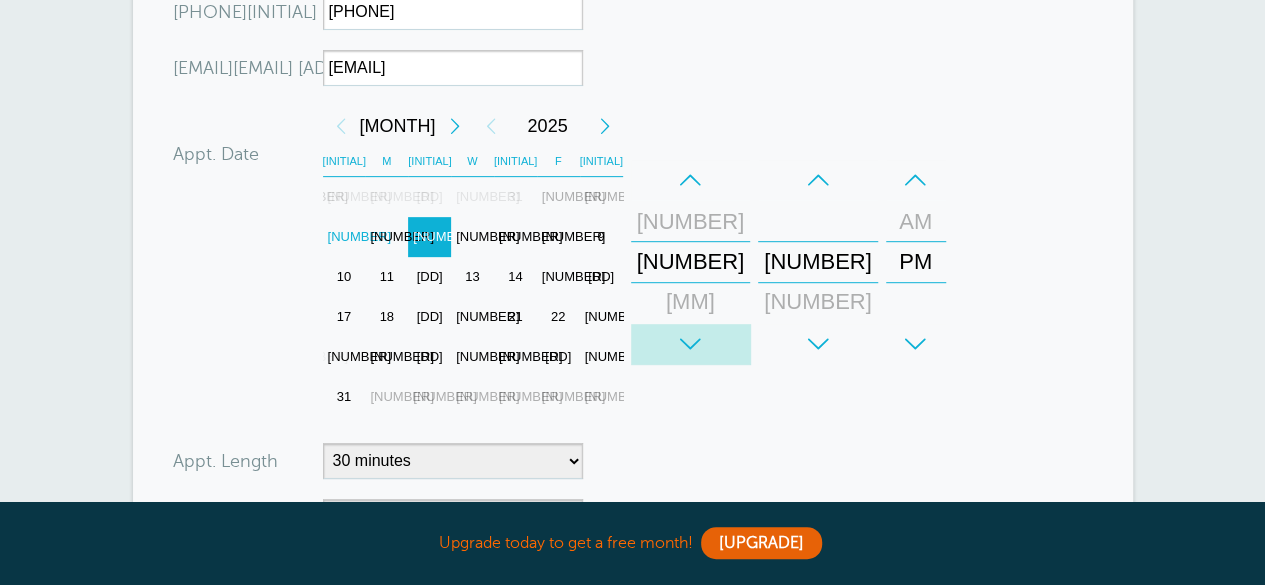 click on "+" at bounding box center (691, 344) 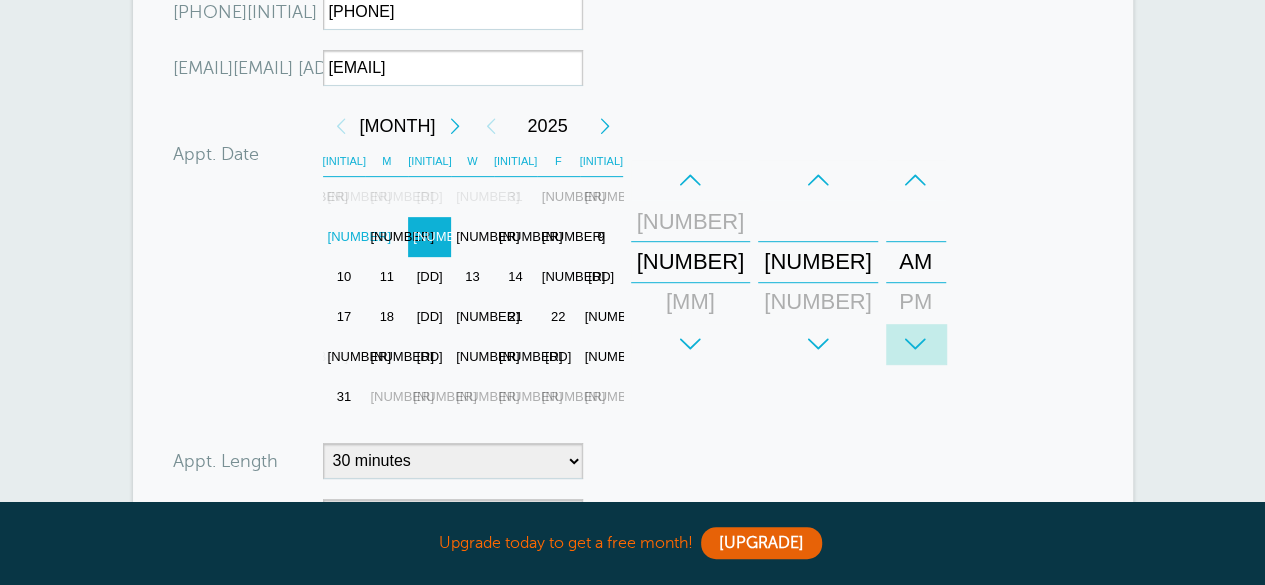 click on "+" at bounding box center [916, 344] 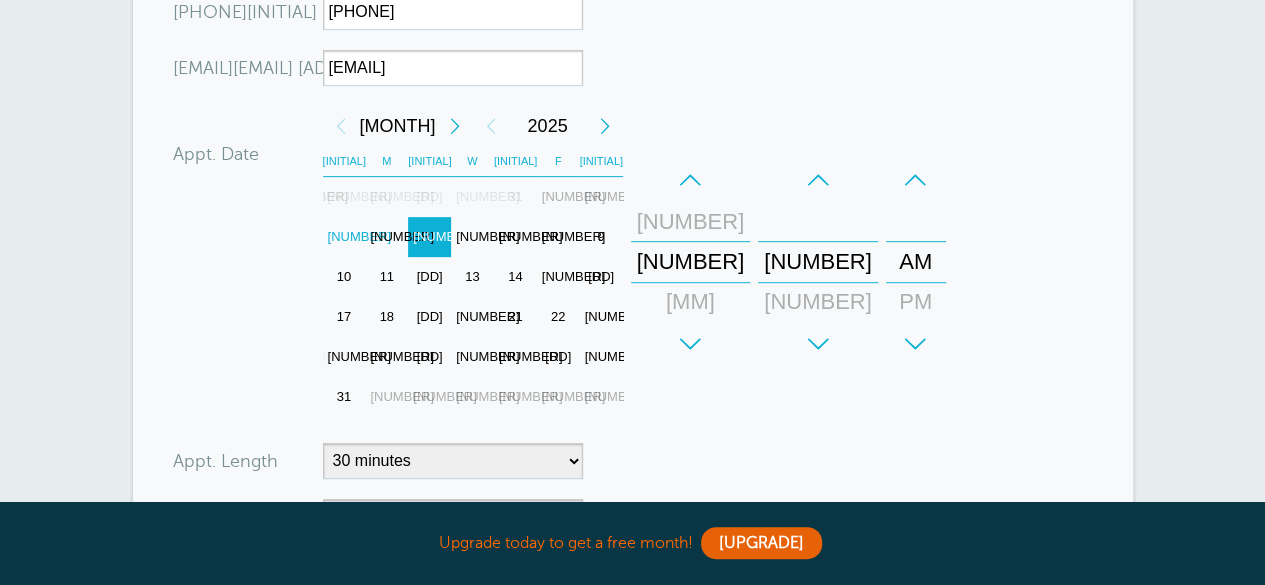 click on "+" at bounding box center [818, 344] 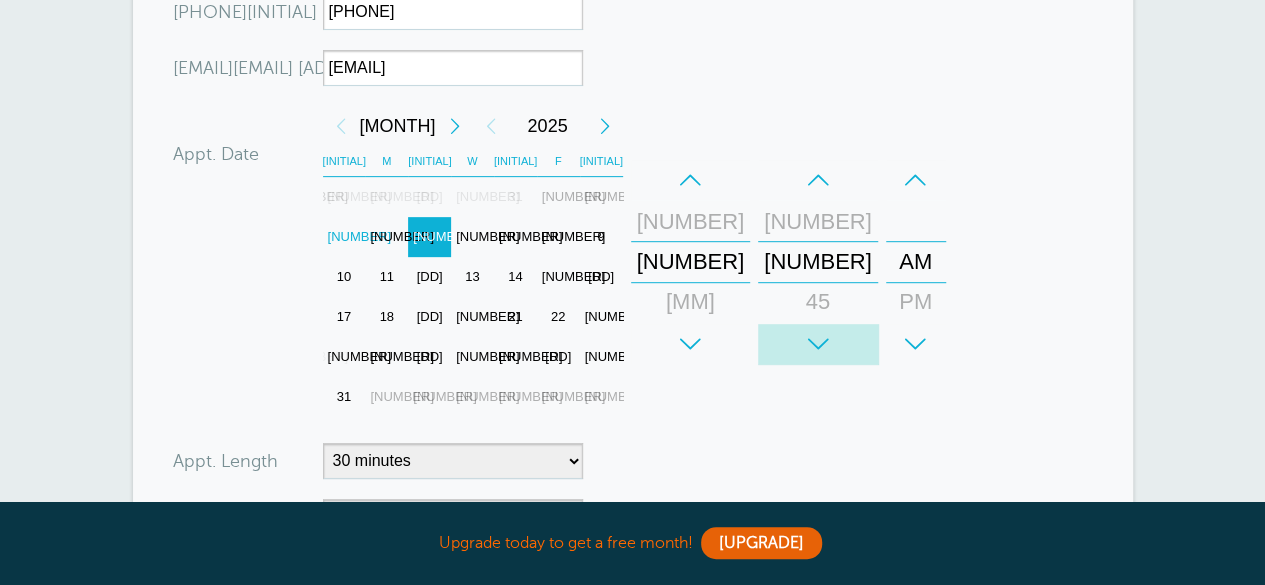 click on "+" at bounding box center (818, 344) 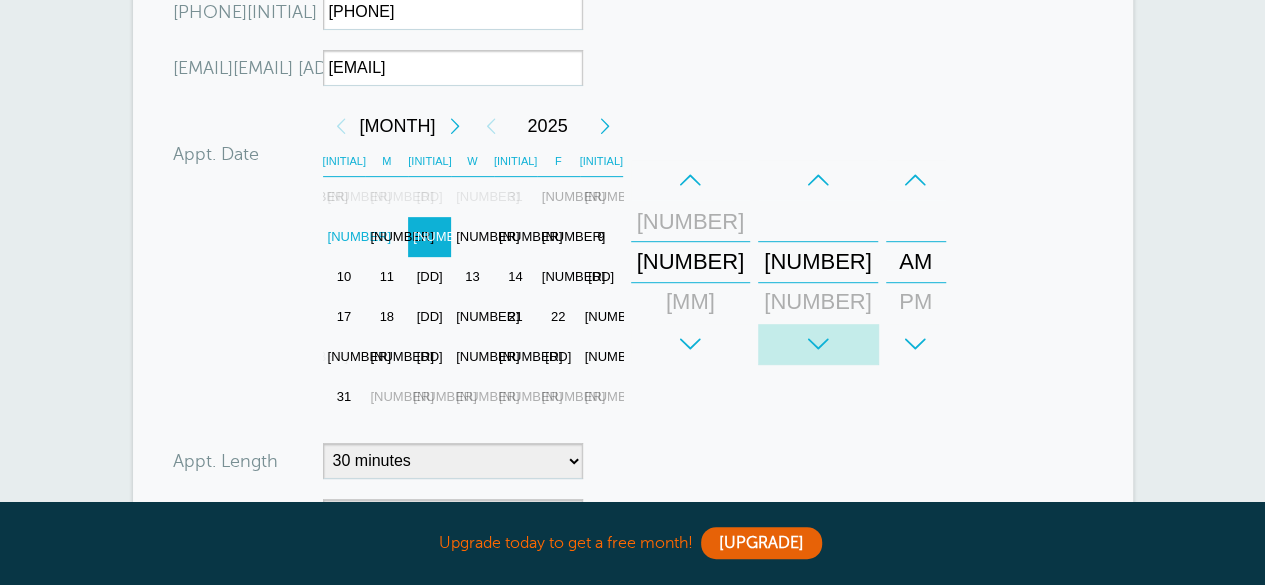 click on "+" at bounding box center [818, 344] 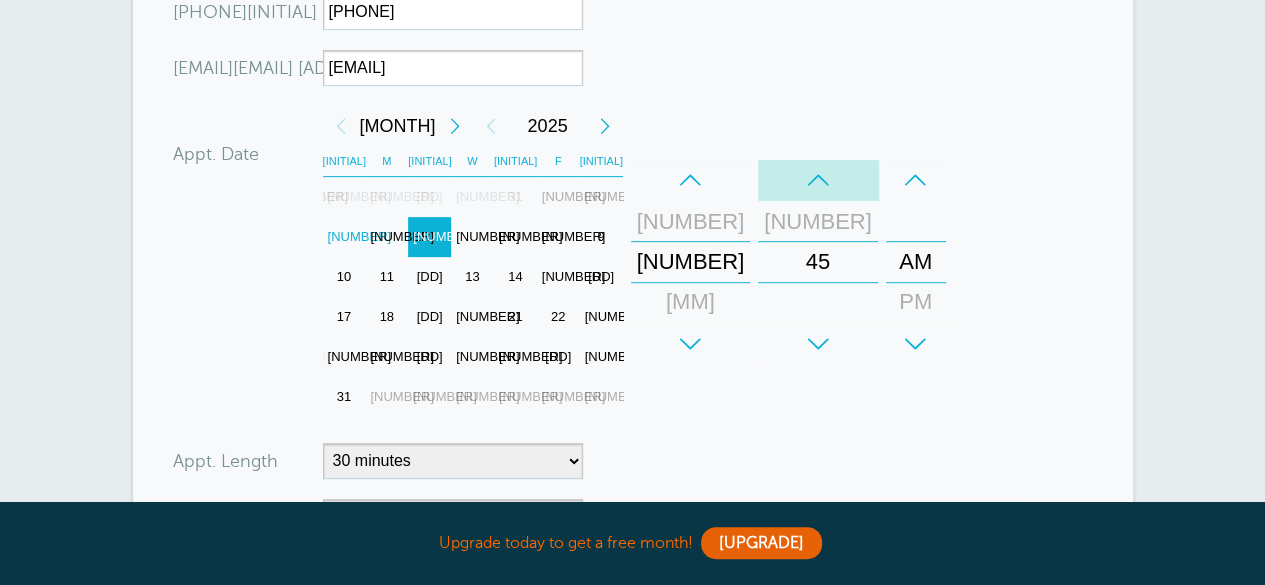 click on "[SEPARATOR]" at bounding box center (818, 180) 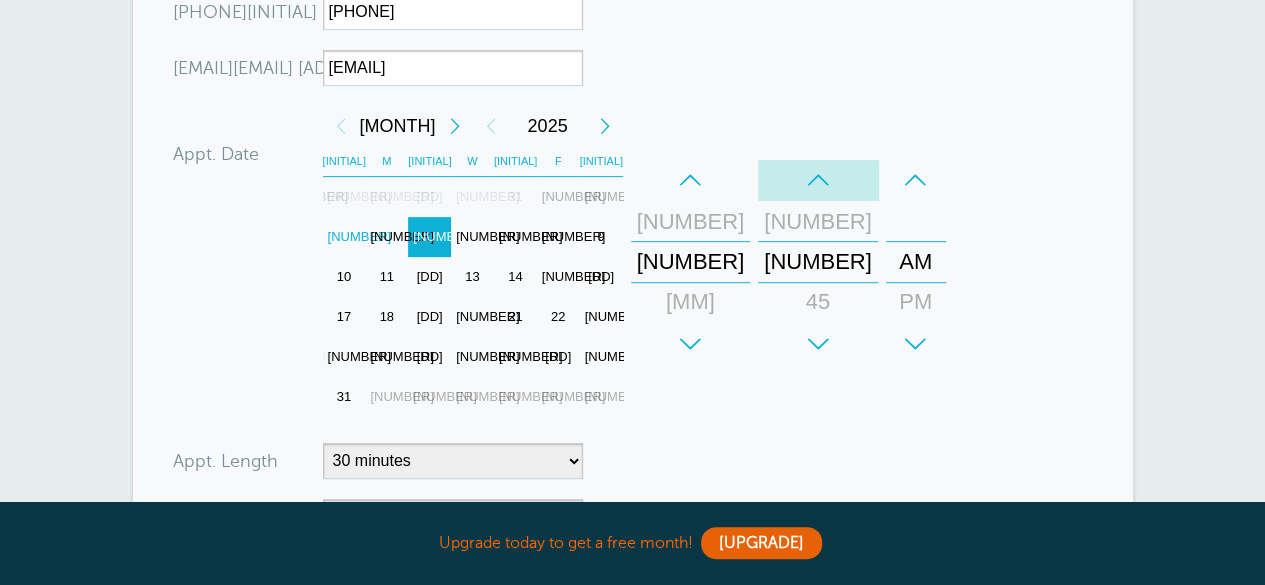 click on "[SEPARATOR]" at bounding box center (818, 180) 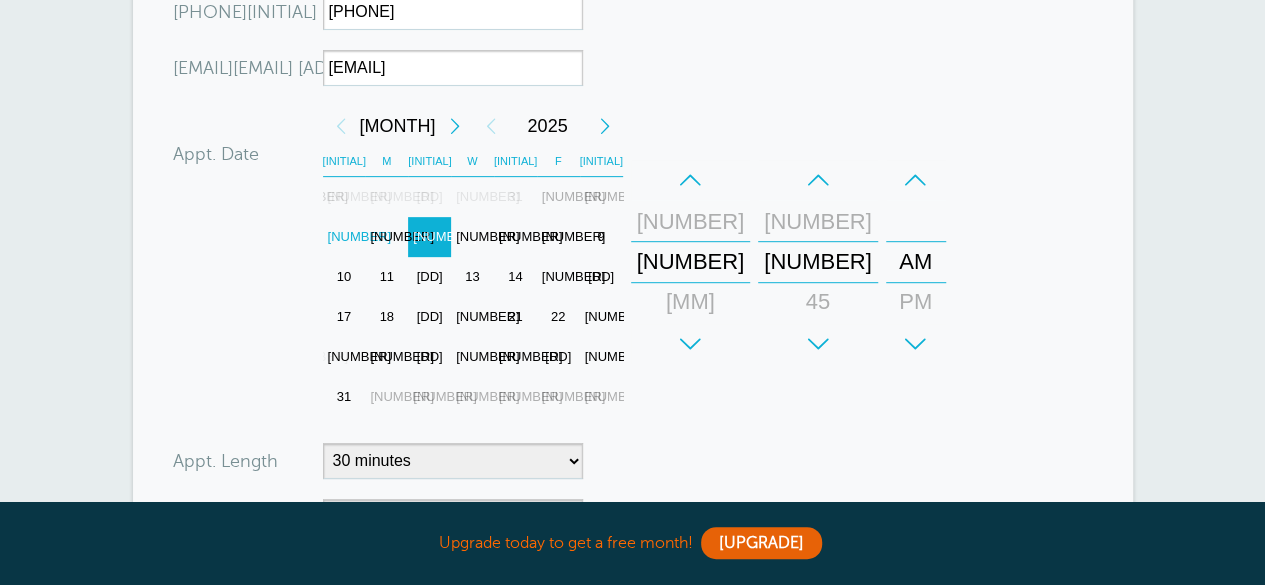 click on "Cus [NAME] [EMAIL] [PHONE] [FIRST] [LAST] [TIMEZONE]" at bounding box center (633, 289) 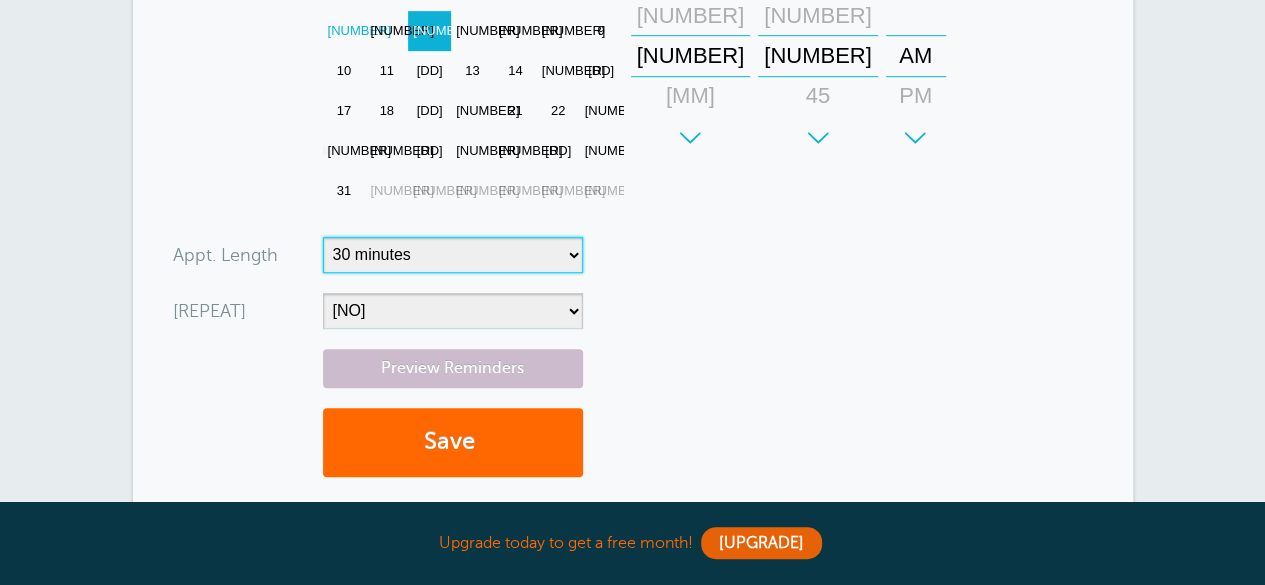 click on "5 minutes 10 minutes 15 minutes 20 minutes 25 minutes 30 minutes 35 minutes 40 minutes 45 minutes 50 minutes 55 minutes 1 hour 1 hour 15 minutes 1 hour 30 minutes 1 hour 45 minutes 2 hours 2 hours 15 minutes 2 hours 30 minutes 2 hours 45 minutes 3 hours 3 hours 30 minutes 4 hours 4 hours 30 minutes 5 hours 5 hours 30 minutes 6 hours 6 hours 30 minutes 7 hours 7 hours 30 minutes 8 hours 9 hours 10 hours 11 hours 12 hours 13 hours 14 hours 15 hours 16 hours" at bounding box center (453, 255) 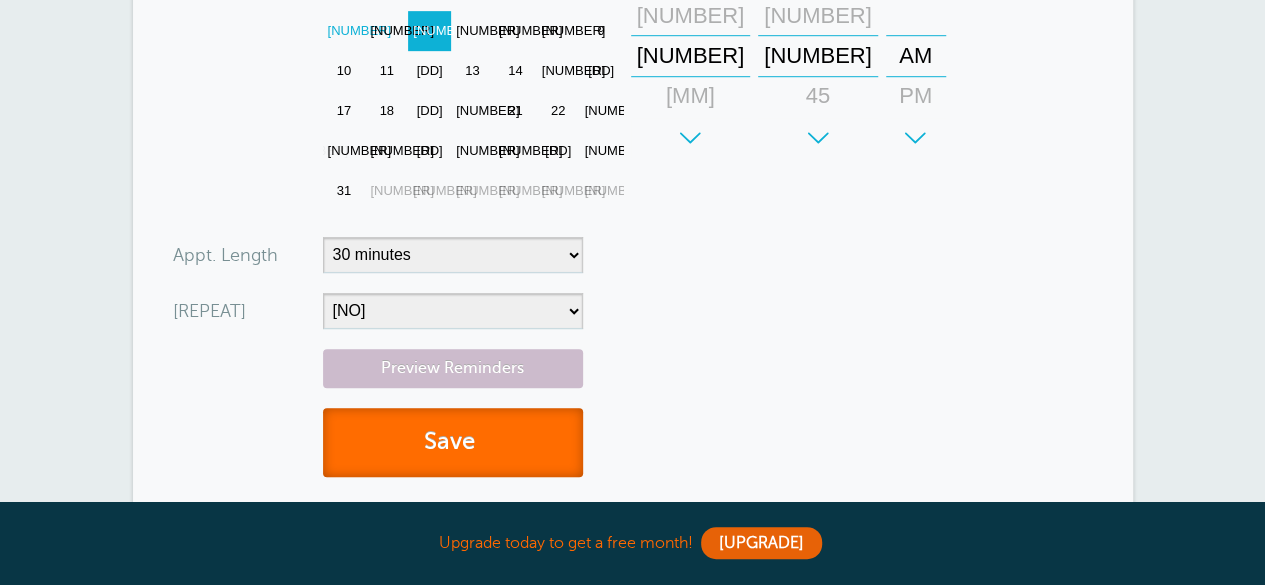 click on "Save" at bounding box center [453, 442] 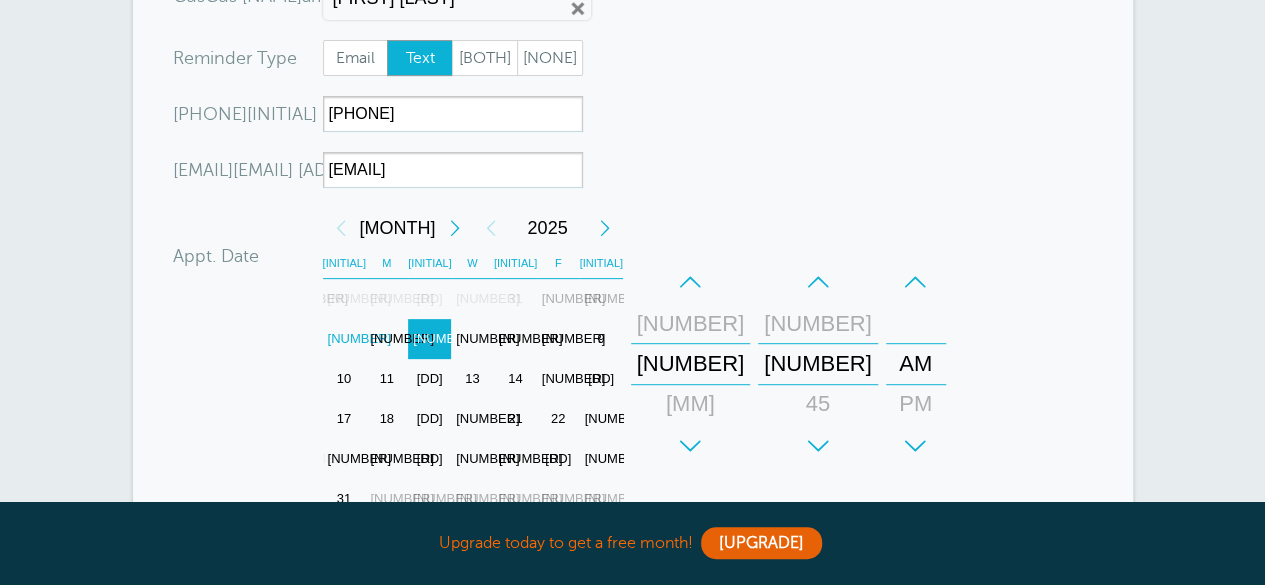 scroll, scrollTop: 204, scrollLeft: 0, axis: vertical 